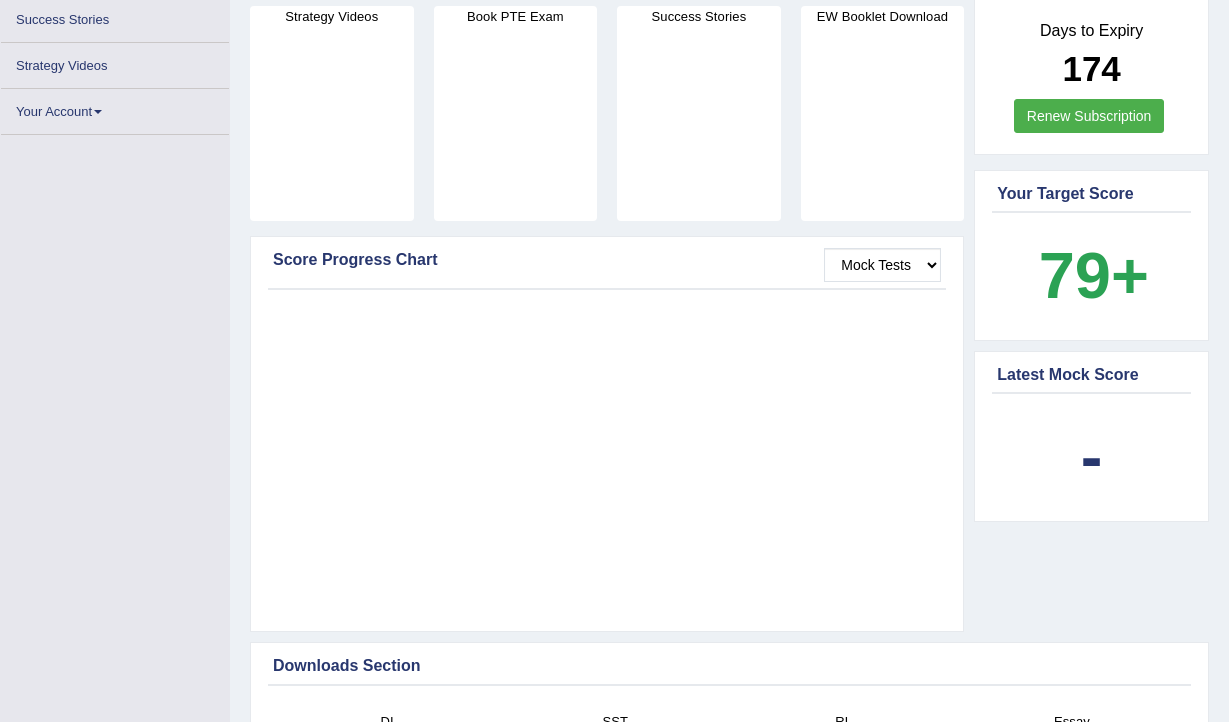 scroll, scrollTop: 0, scrollLeft: 0, axis: both 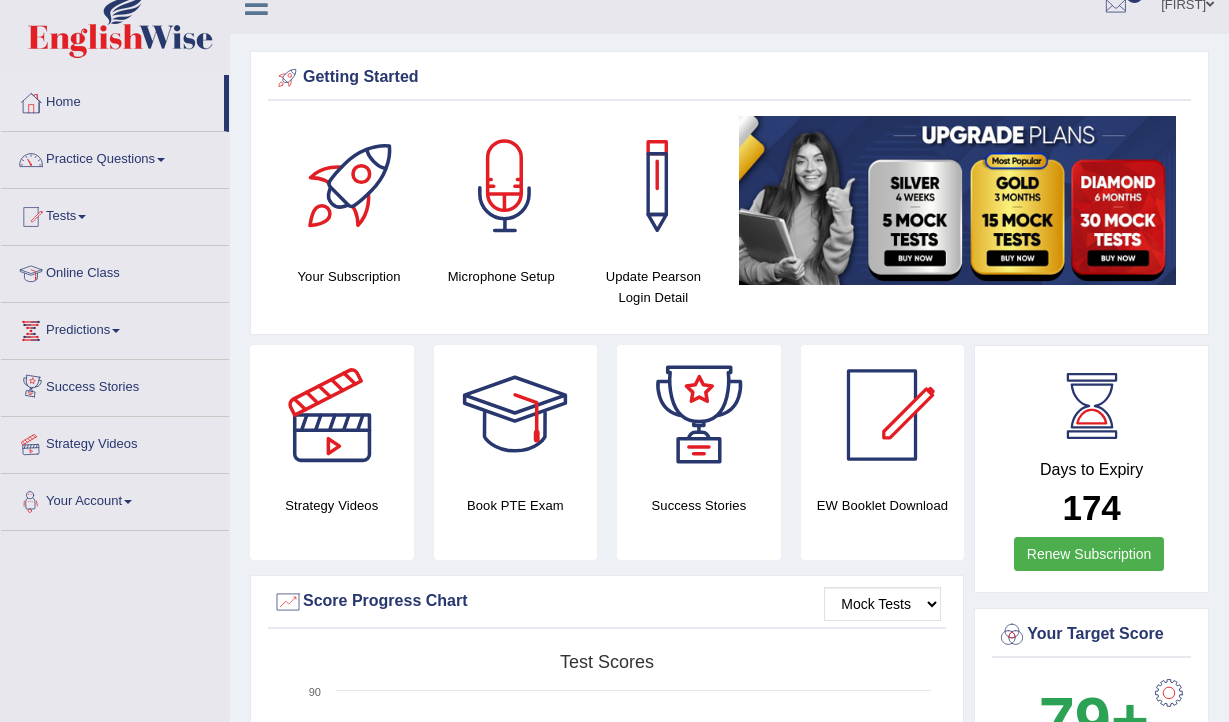 click on "Your Account" at bounding box center [115, 499] 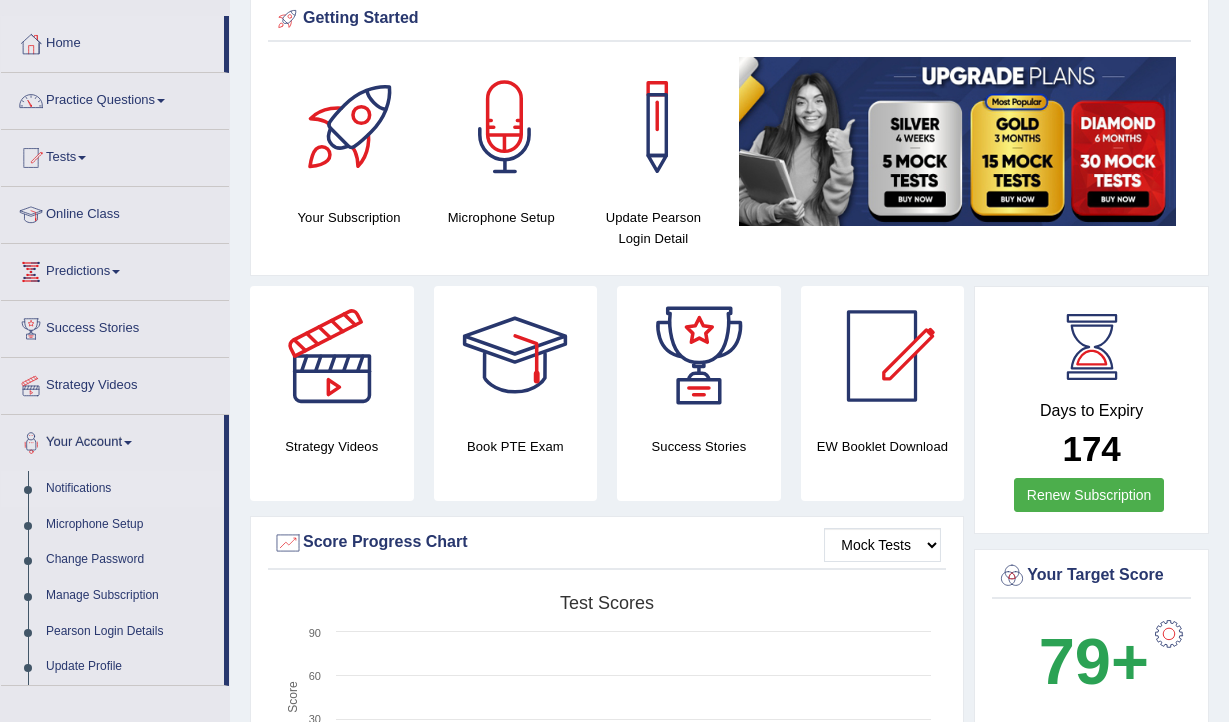 scroll, scrollTop: 0, scrollLeft: 0, axis: both 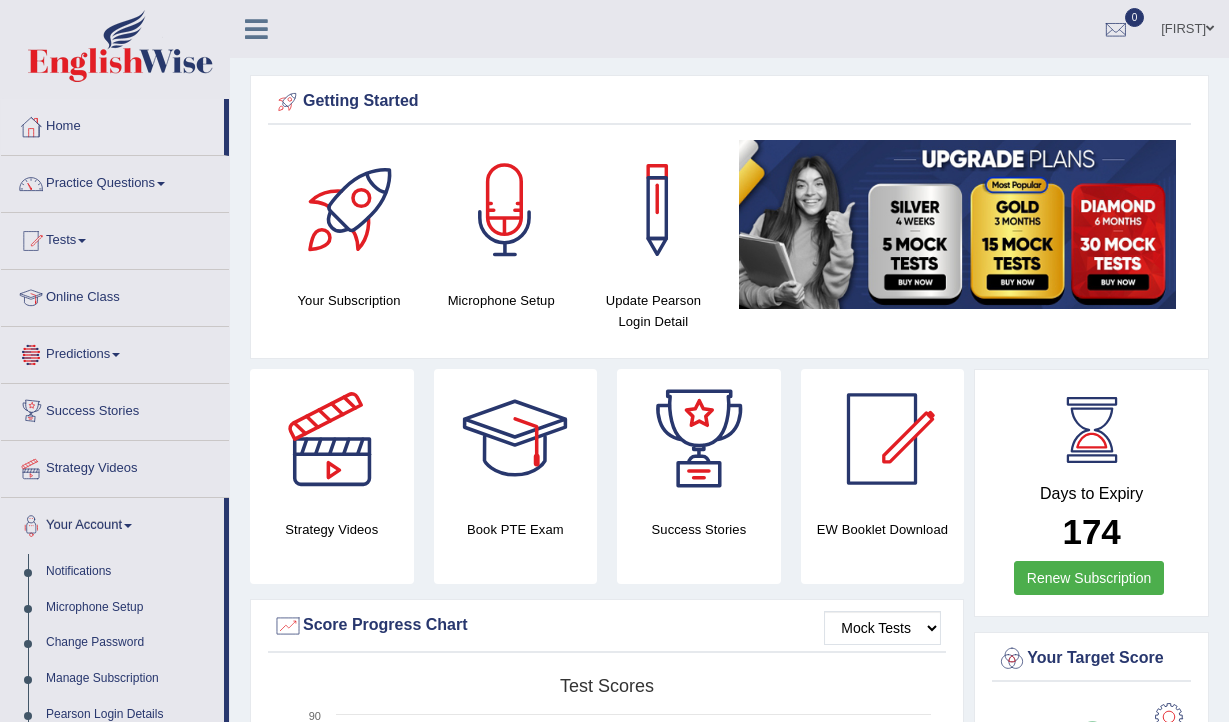 click on "Predictions" at bounding box center (115, 352) 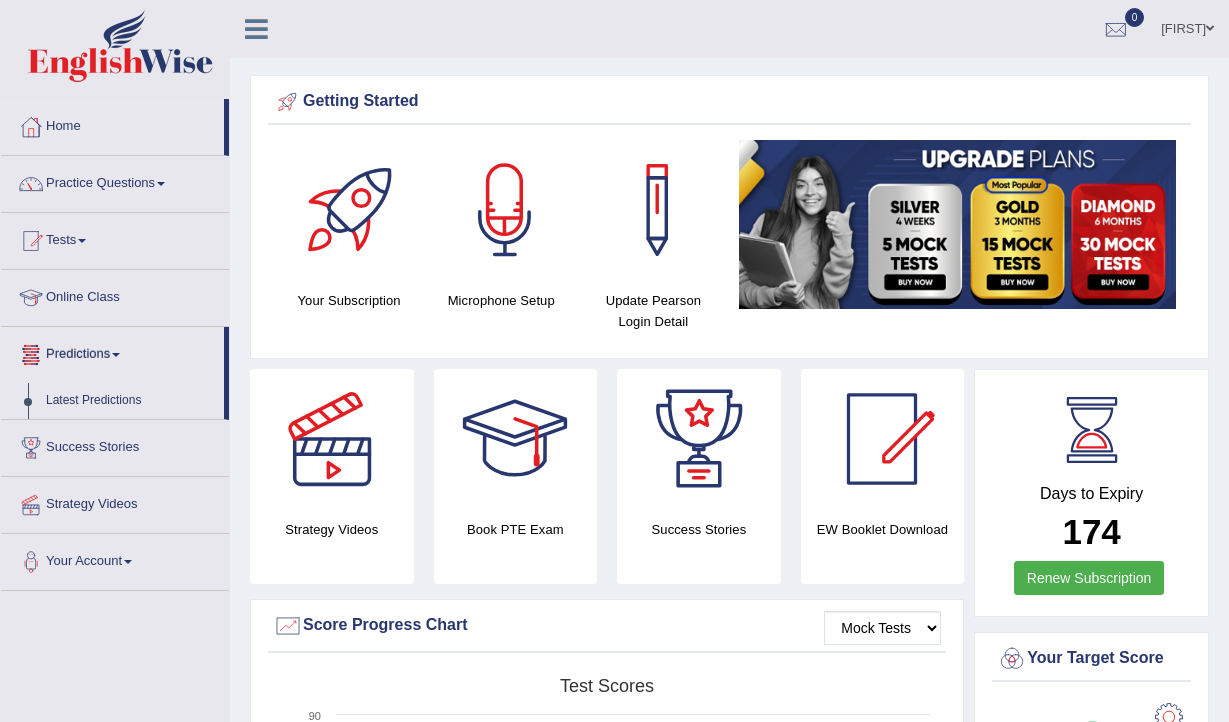 click on "Predictions" at bounding box center (112, 352) 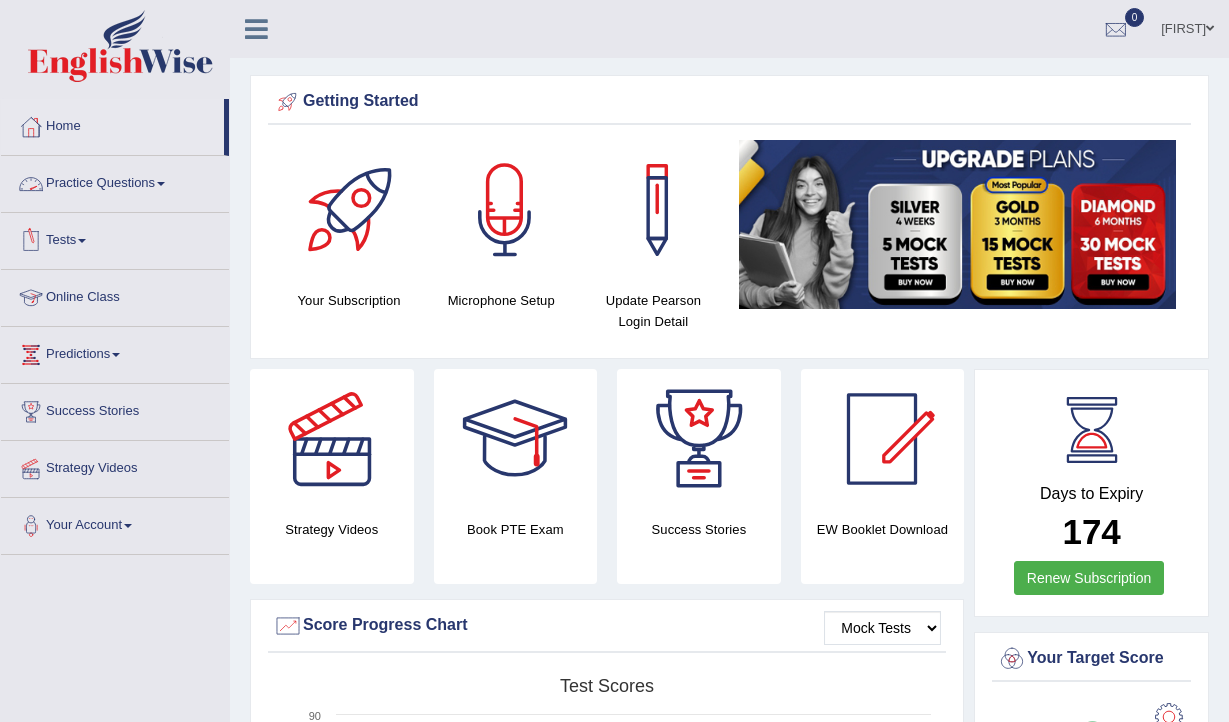 click at bounding box center [82, 241] 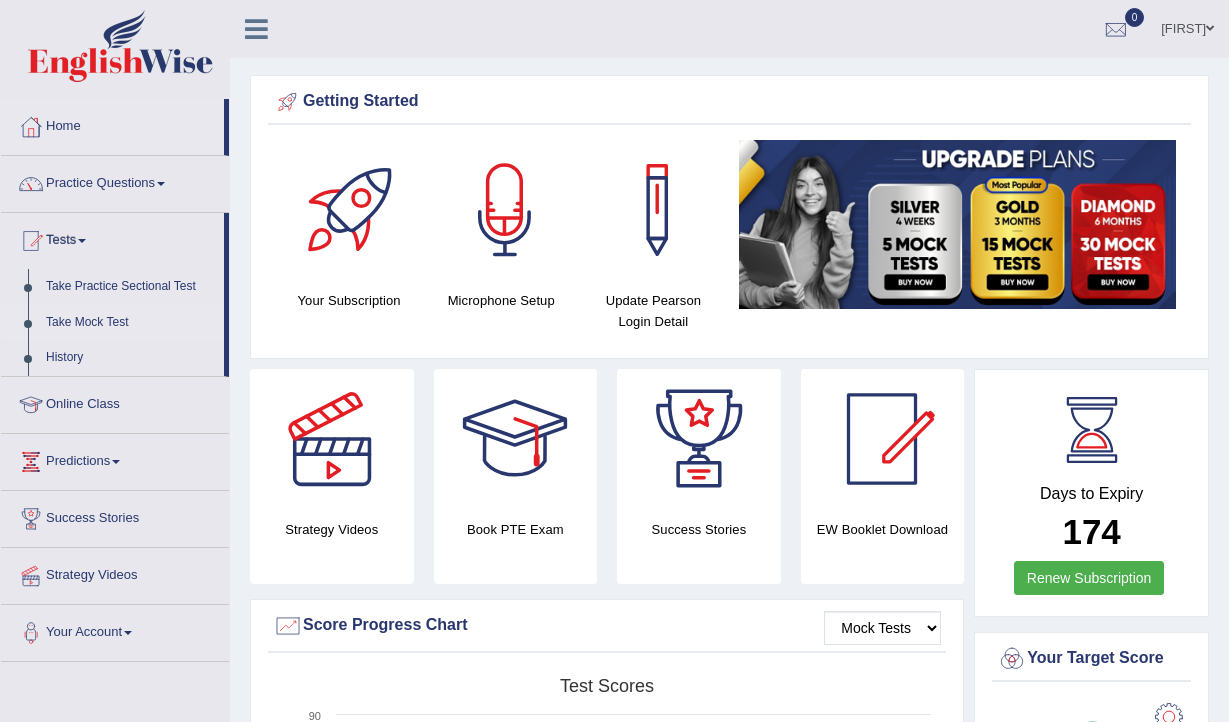 click on "Take Mock Test" at bounding box center (130, 323) 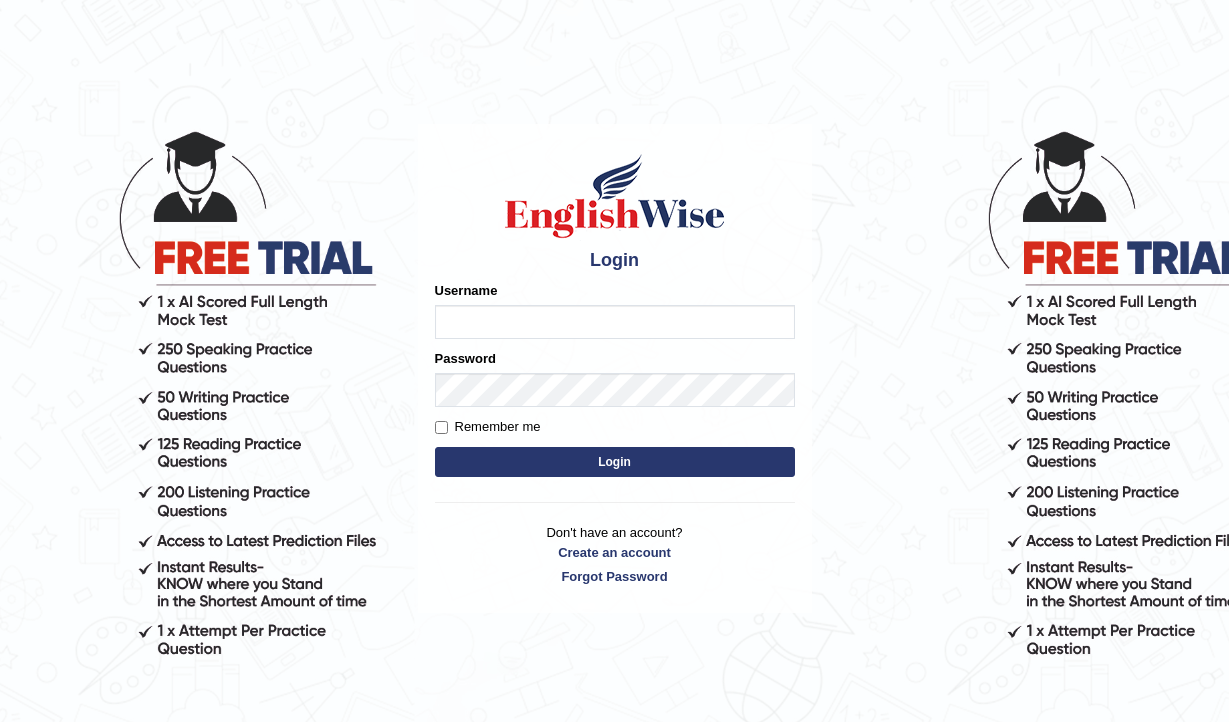 scroll, scrollTop: 0, scrollLeft: 0, axis: both 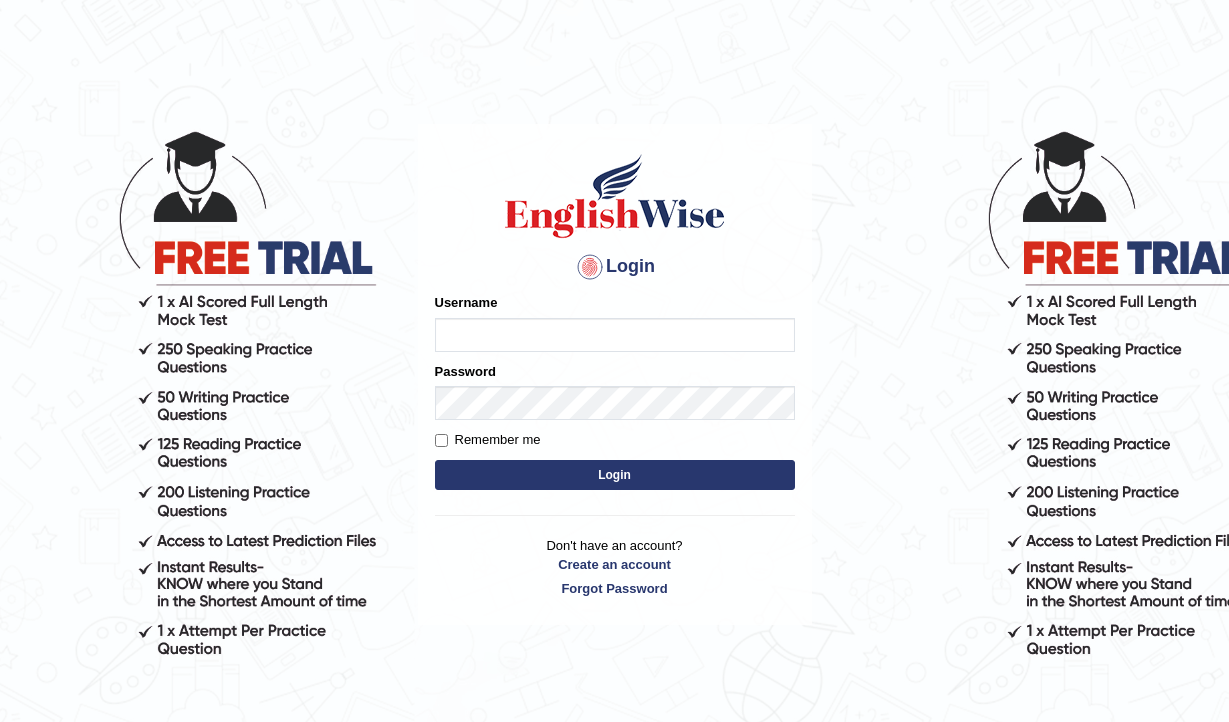 type on "bijayathapa" 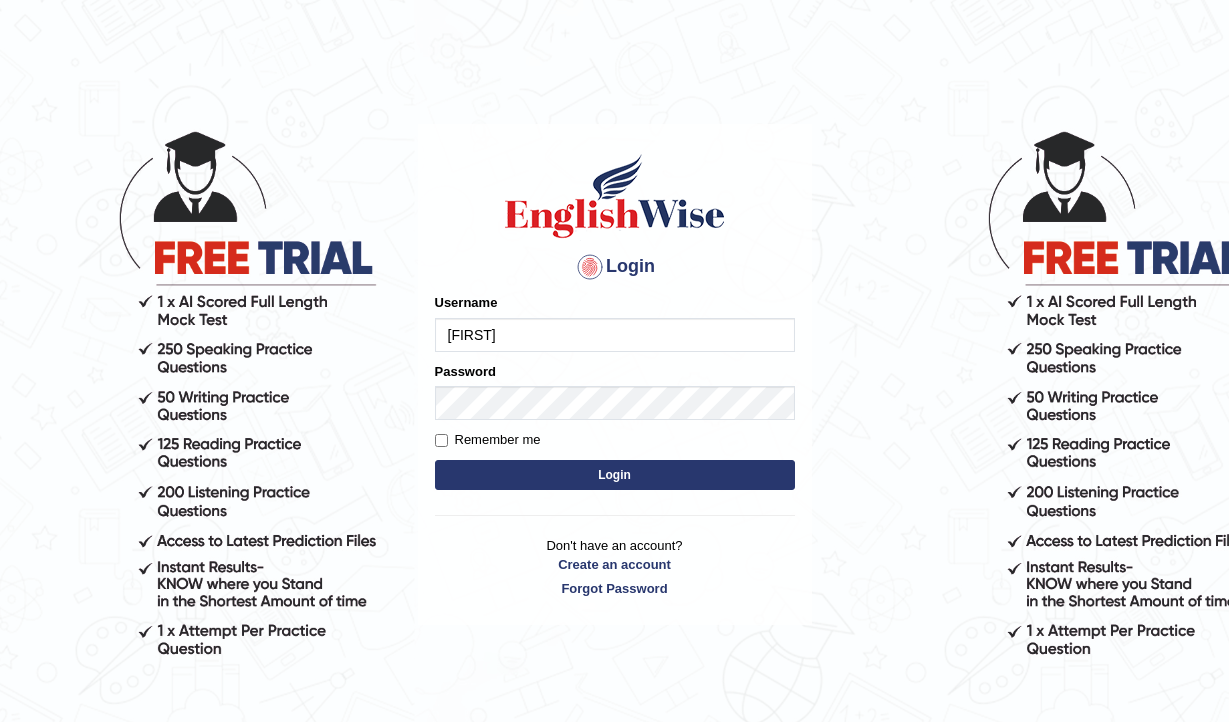click on "Login" at bounding box center [615, 475] 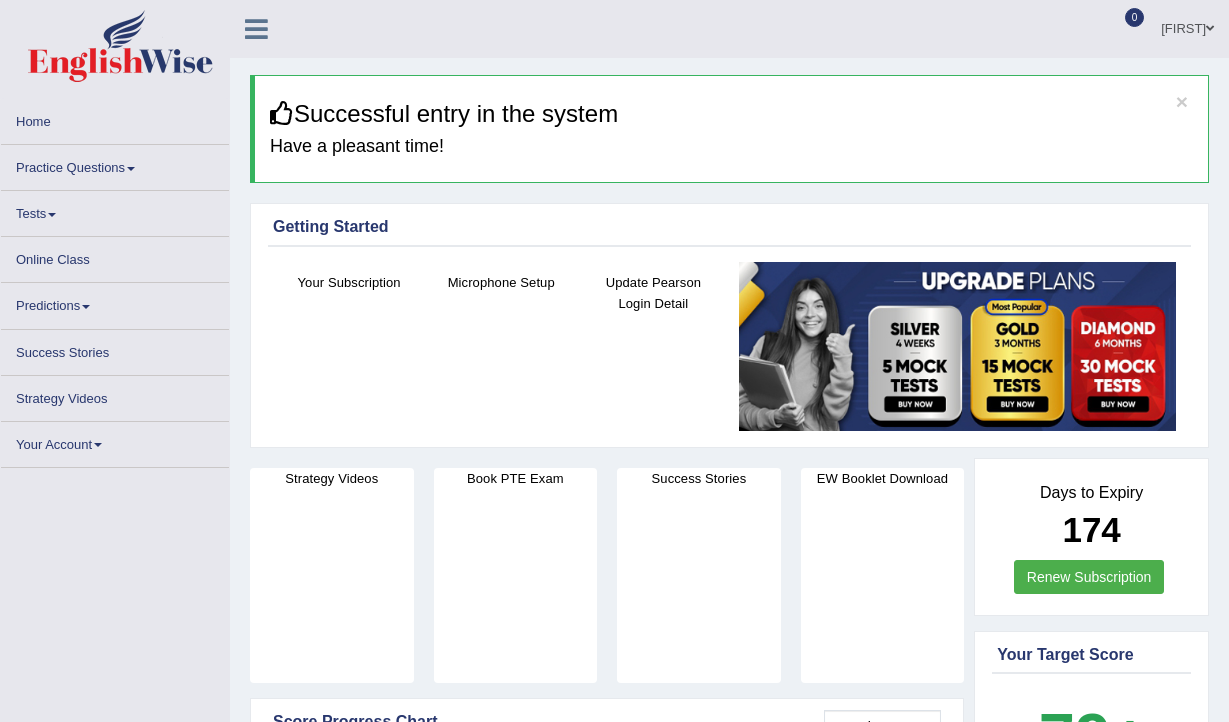 scroll, scrollTop: 0, scrollLeft: 0, axis: both 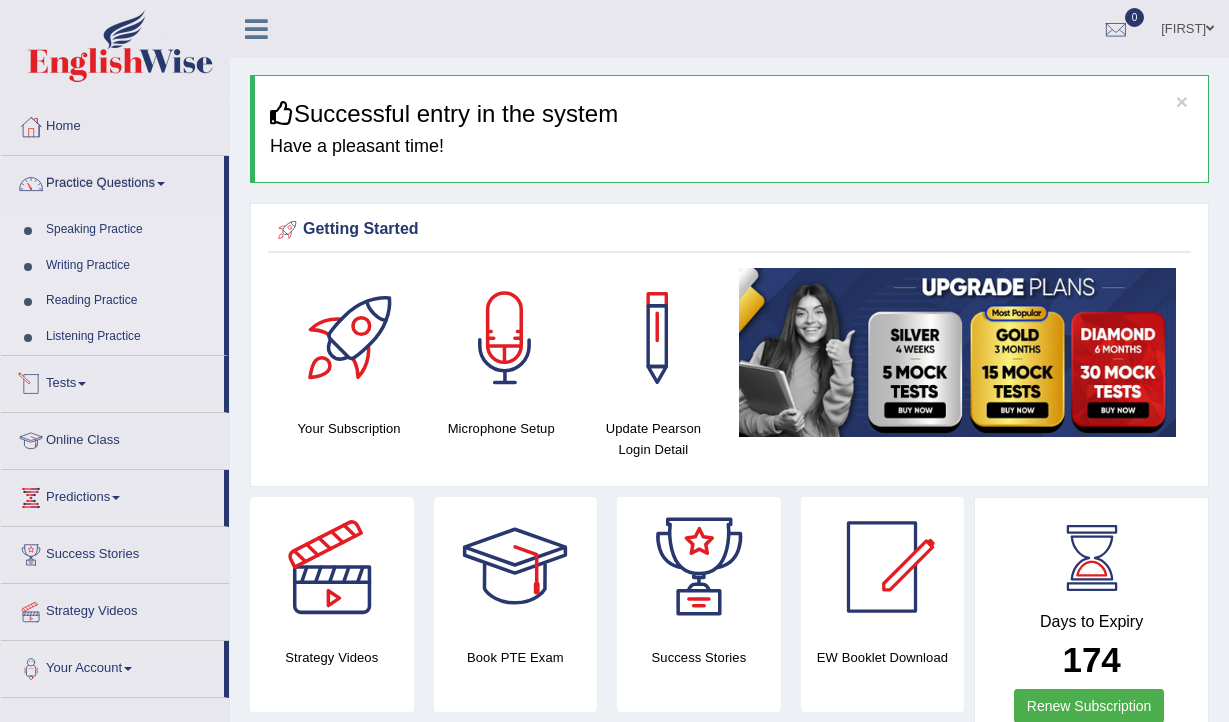 click on "Tests" at bounding box center [112, 381] 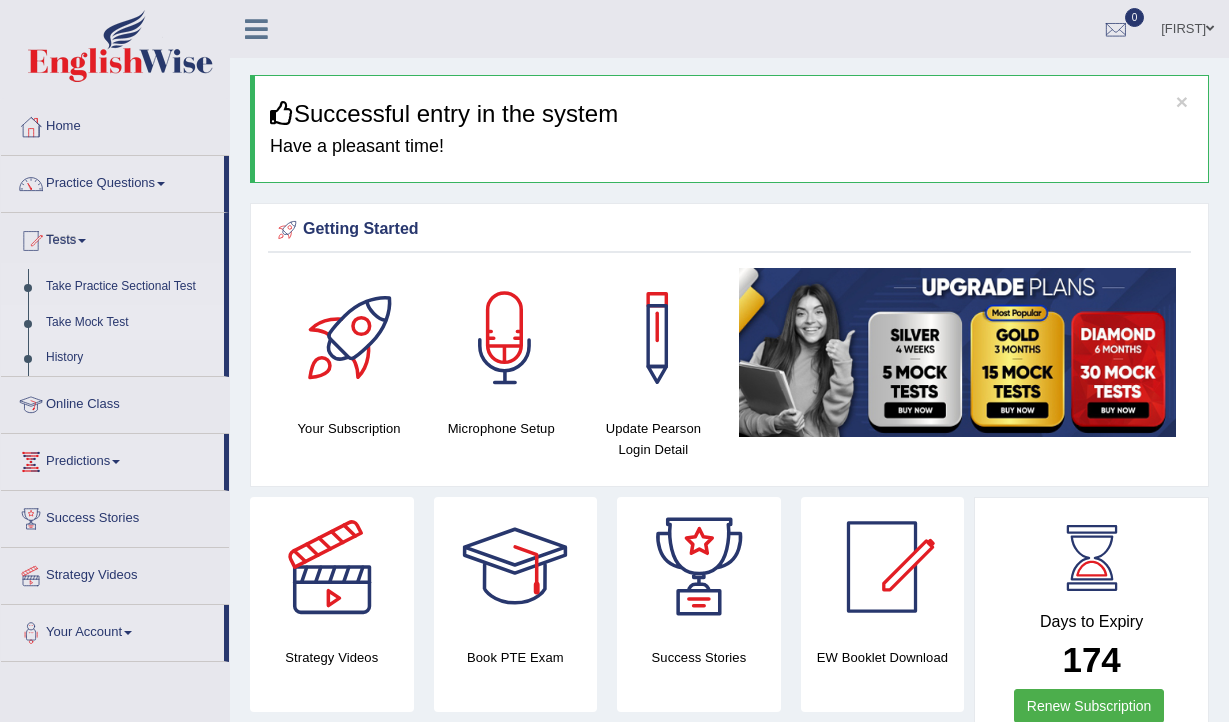 click on "Take Mock Test" at bounding box center [130, 323] 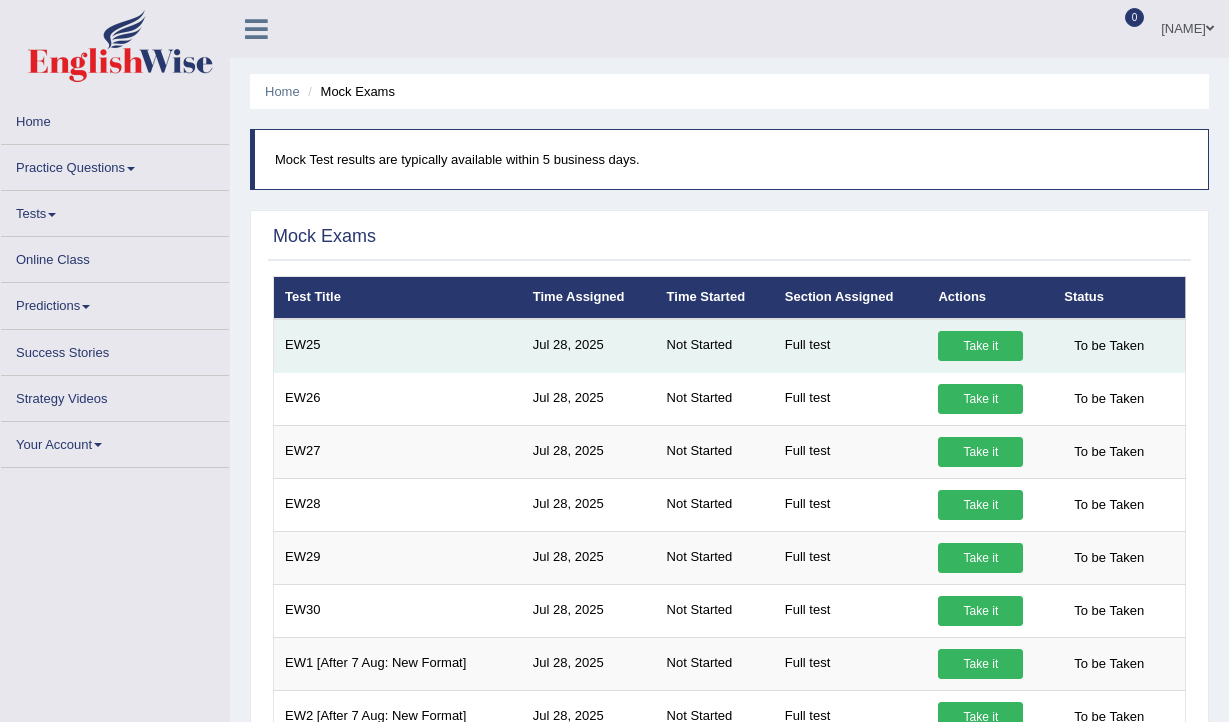 scroll, scrollTop: 0, scrollLeft: 0, axis: both 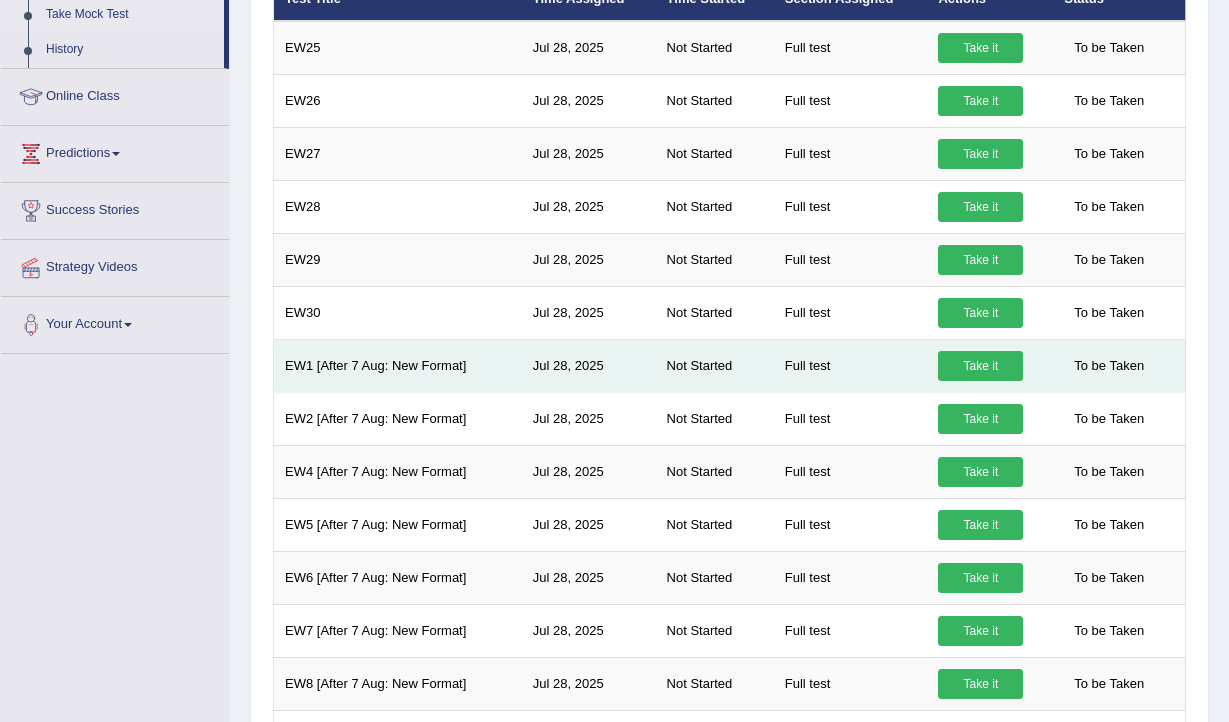 click on "Take it" at bounding box center [980, 366] 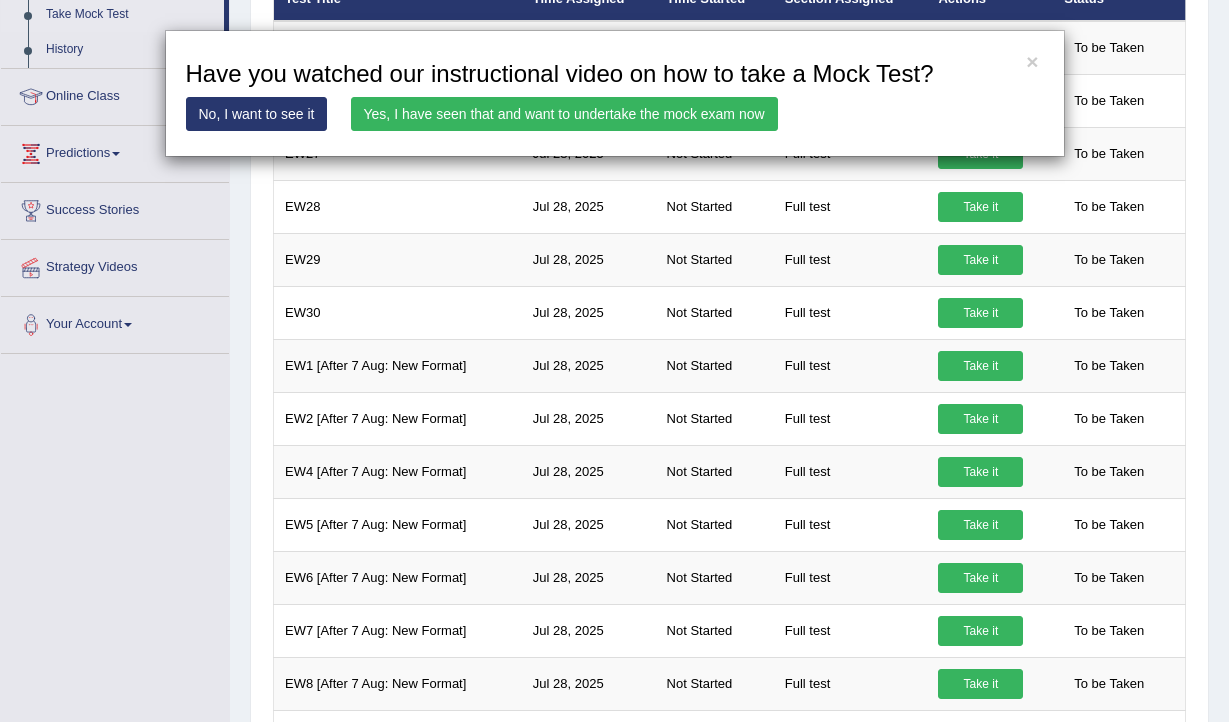 click on "Yes, I have seen that and want to undertake the mock exam now" at bounding box center [564, 114] 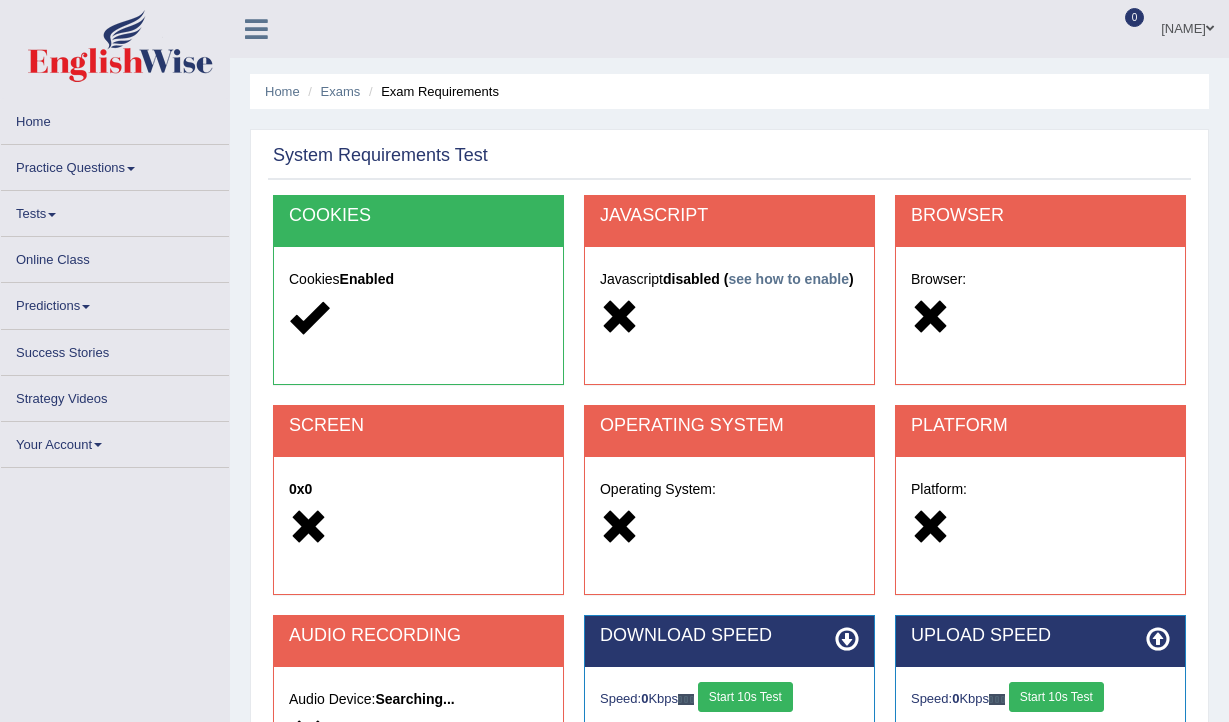scroll, scrollTop: 0, scrollLeft: 0, axis: both 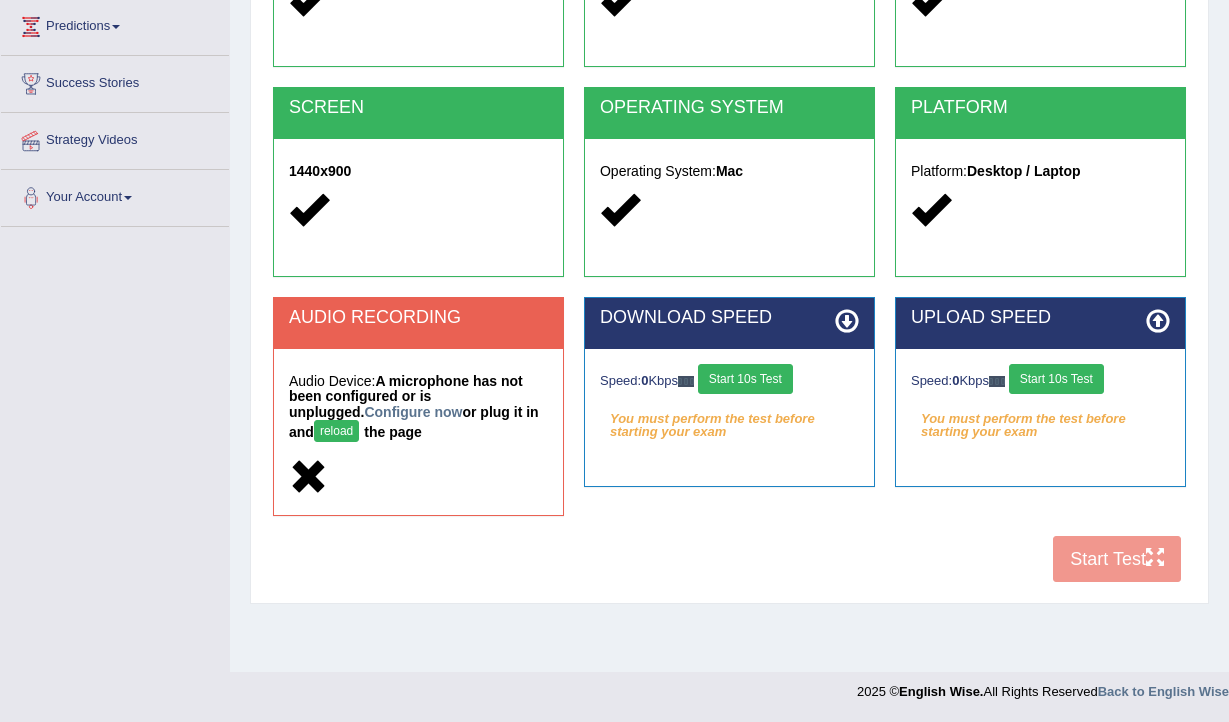 click on "Start 10s Test" at bounding box center (745, 379) 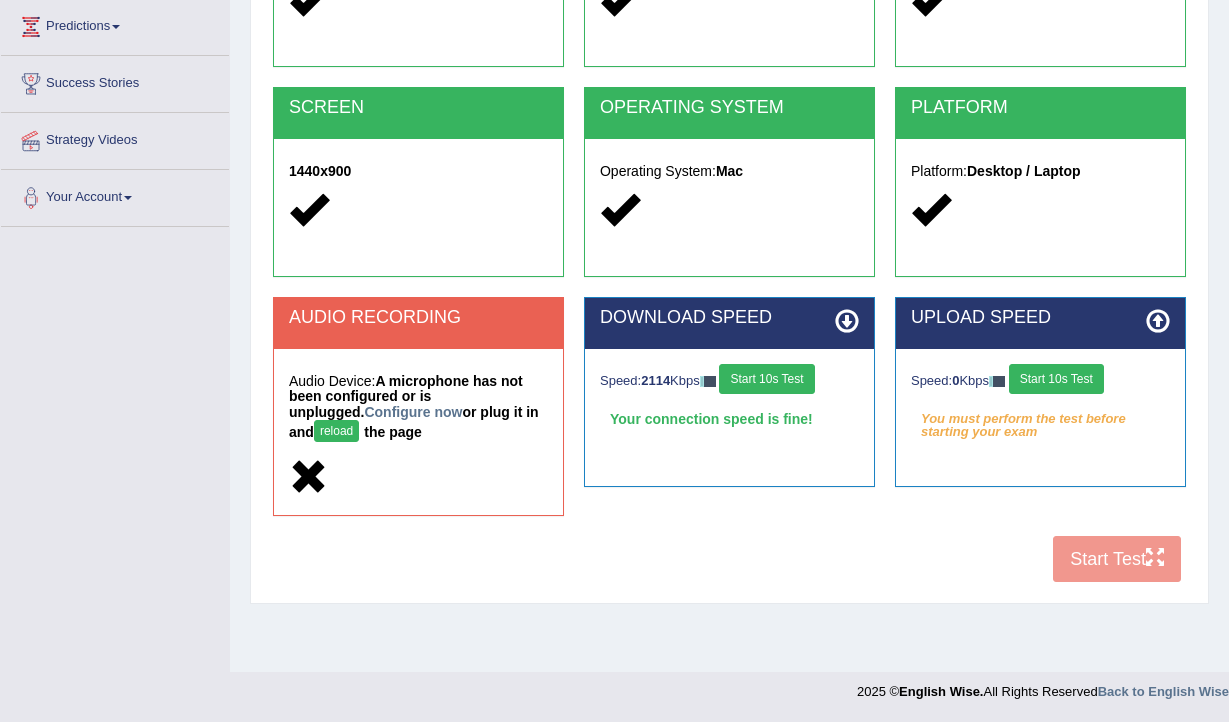 click on "Start 10s Test" at bounding box center (1056, 379) 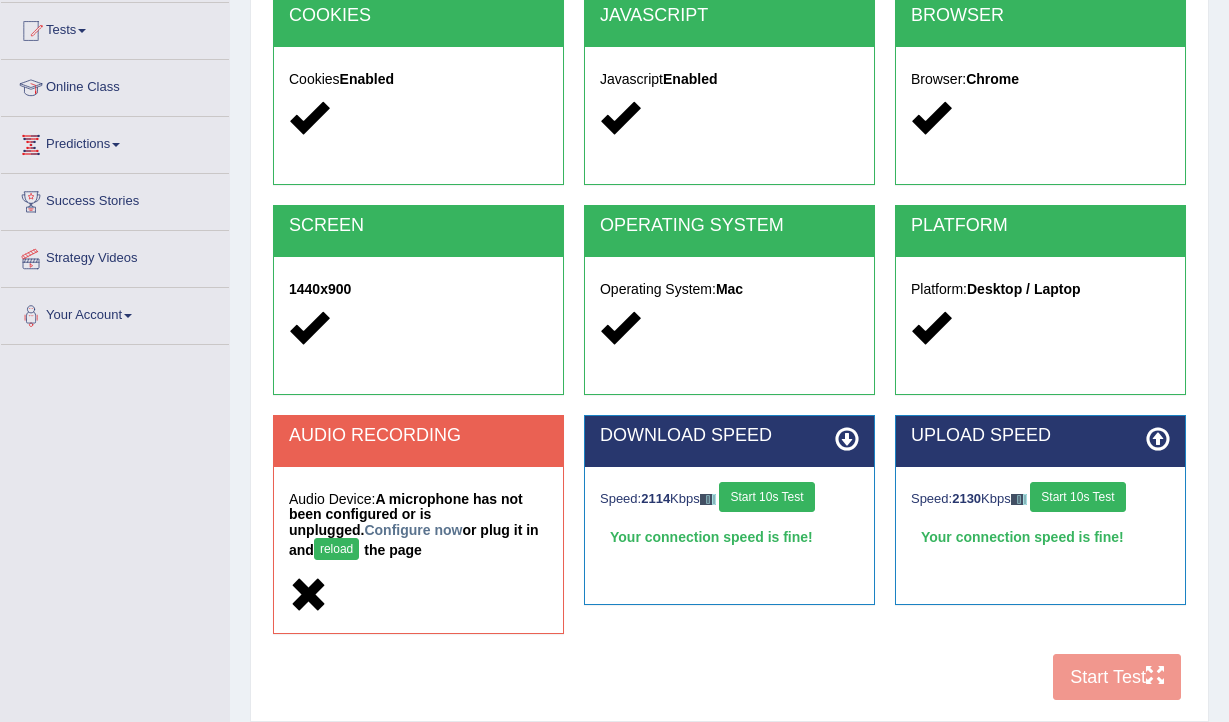 scroll, scrollTop: 328, scrollLeft: 0, axis: vertical 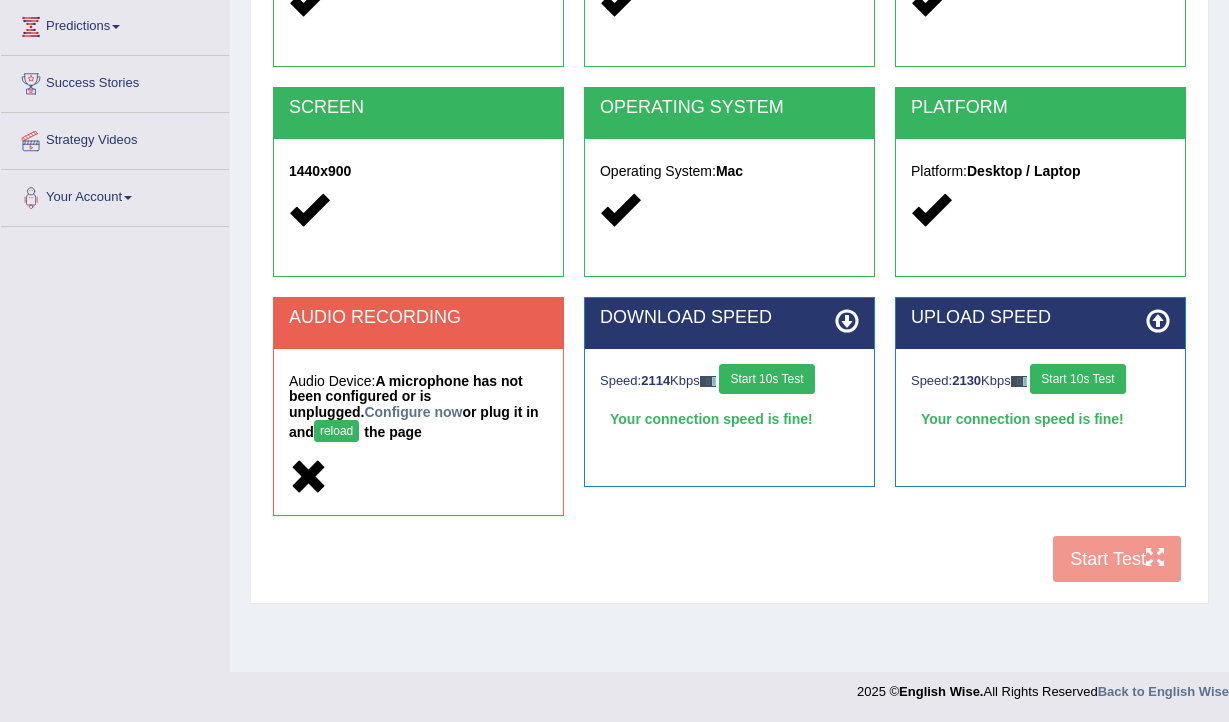 click on "reload" at bounding box center (336, 431) 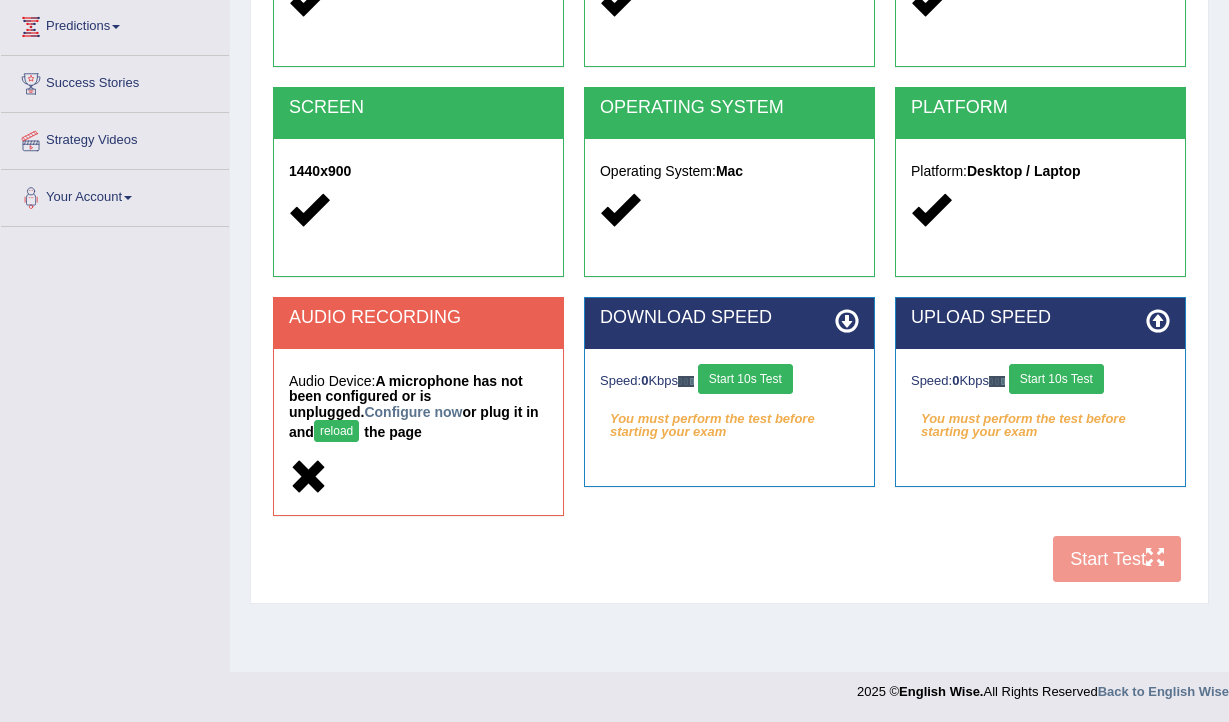 scroll, scrollTop: 0, scrollLeft: 0, axis: both 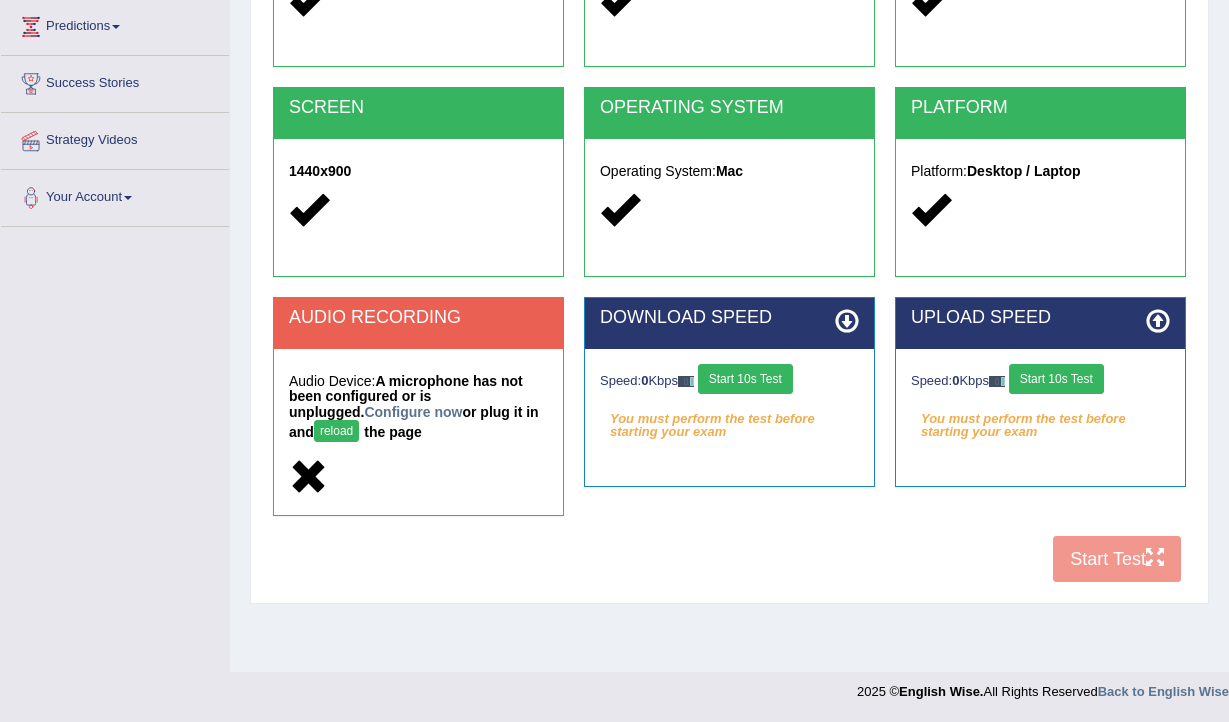 click on "reload" at bounding box center [336, 431] 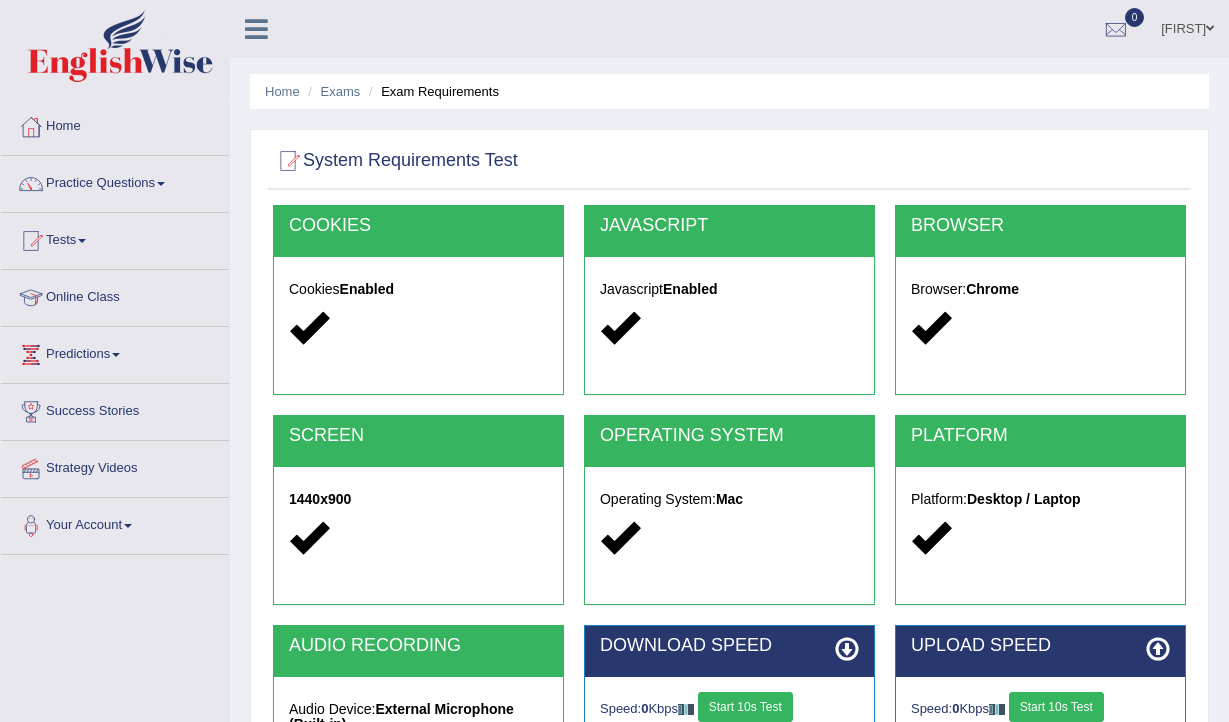 scroll, scrollTop: 328, scrollLeft: 0, axis: vertical 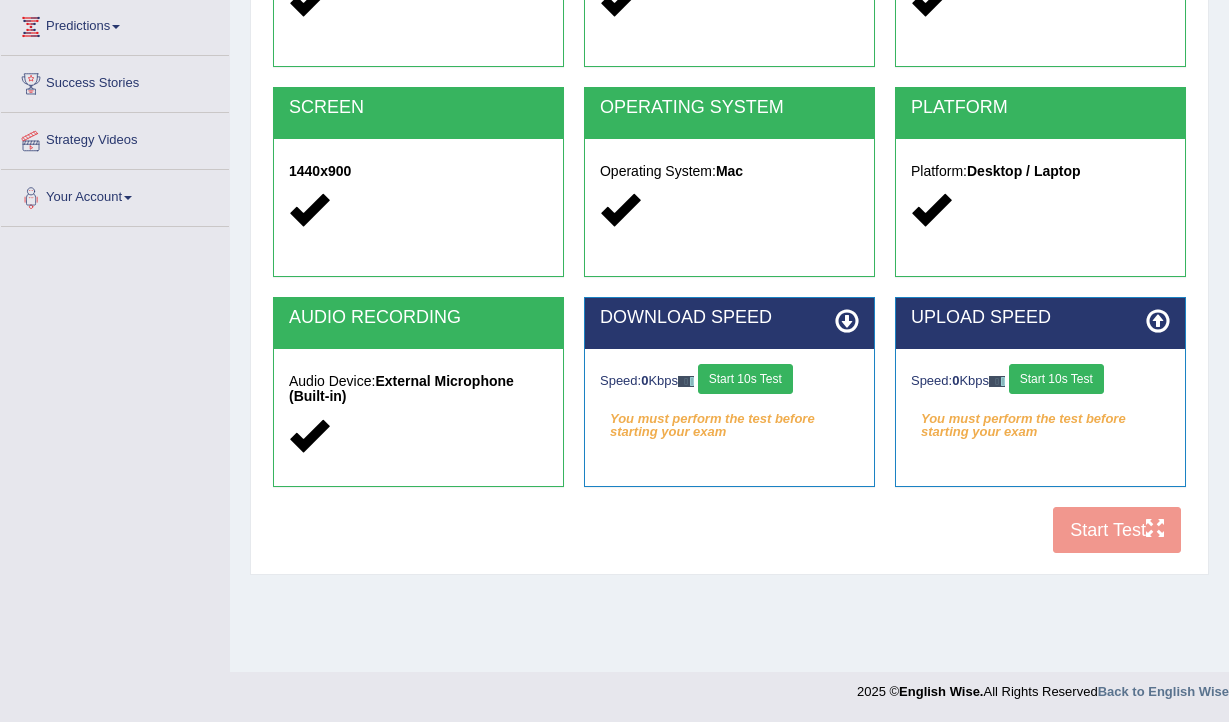 click on "Start 10s Test" at bounding box center [745, 379] 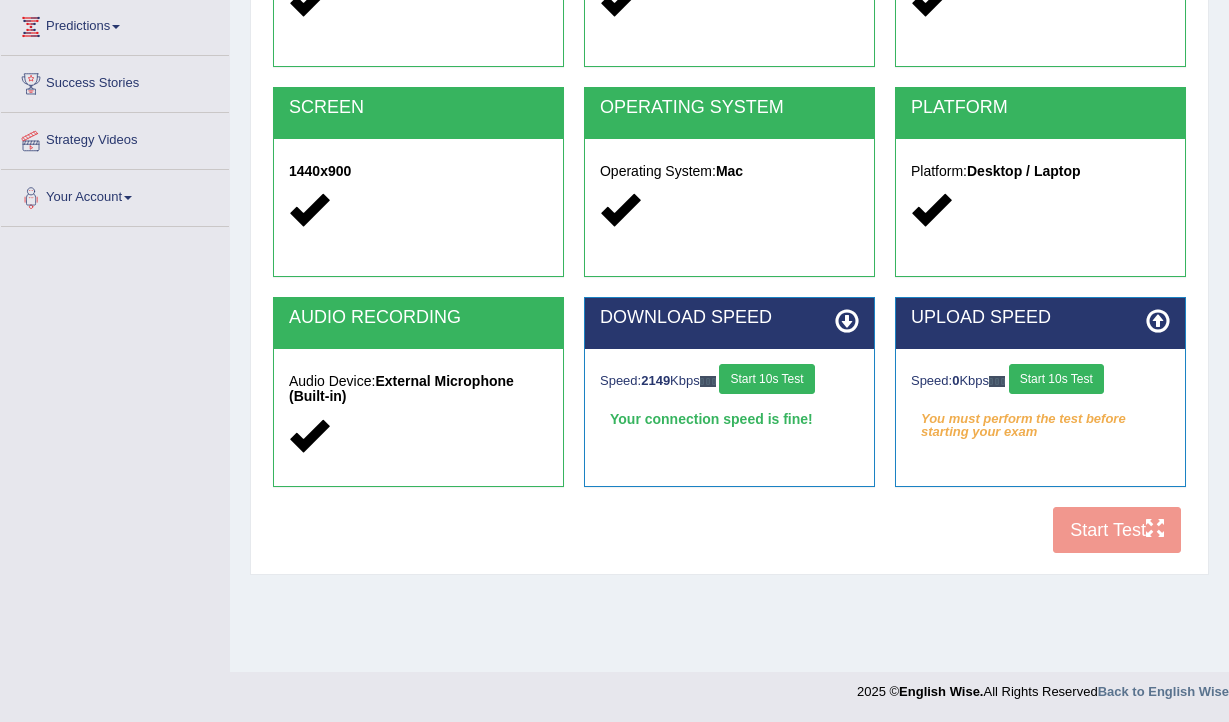 click on "Start 10s Test" at bounding box center [1056, 379] 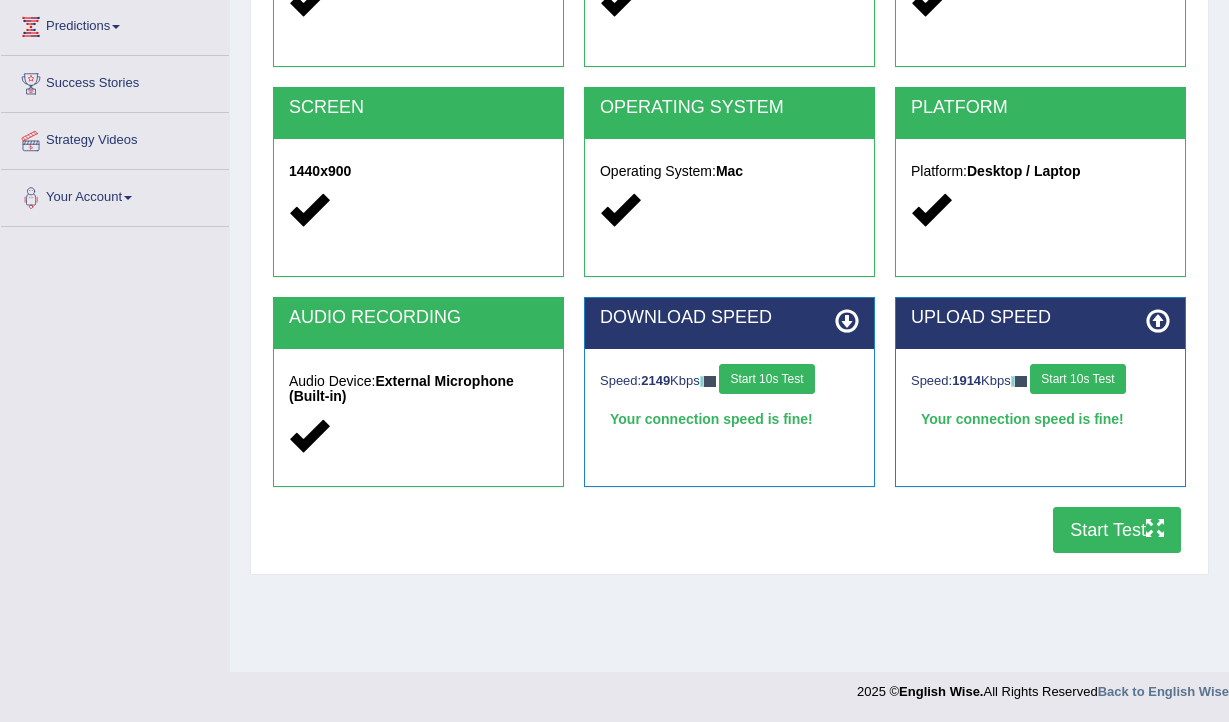 click on "Start Test" at bounding box center (1117, 530) 